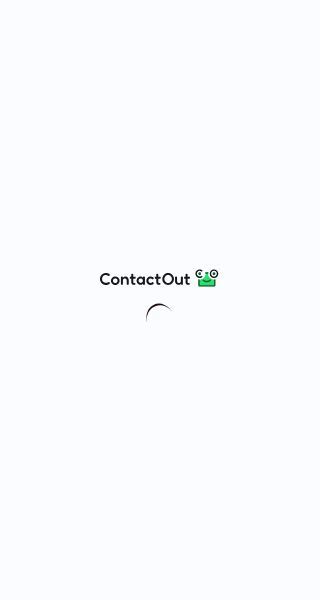 scroll, scrollTop: 0, scrollLeft: 0, axis: both 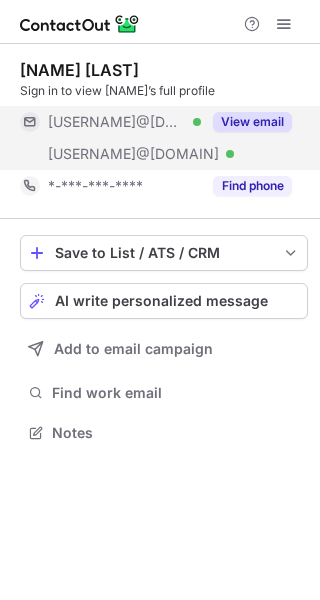 click on "View email" at bounding box center (252, 122) 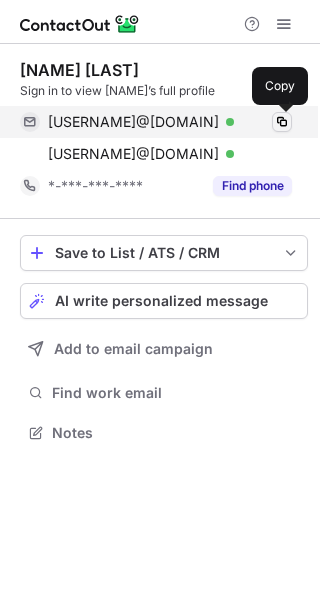 click at bounding box center [282, 122] 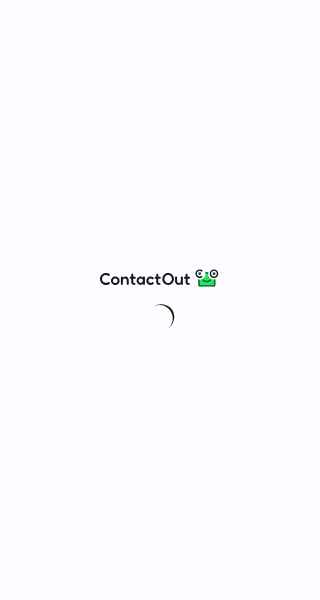 scroll, scrollTop: 0, scrollLeft: 0, axis: both 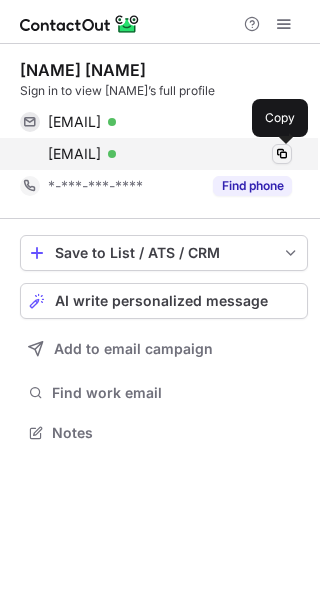 click at bounding box center (282, 154) 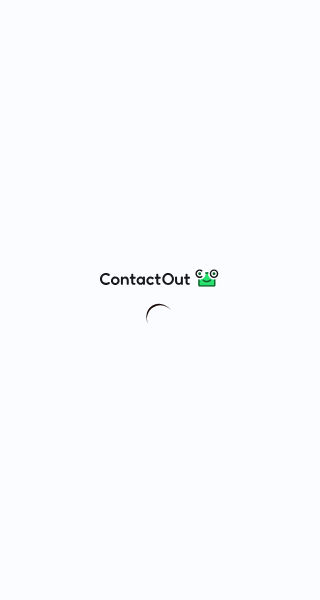 scroll, scrollTop: 0, scrollLeft: 0, axis: both 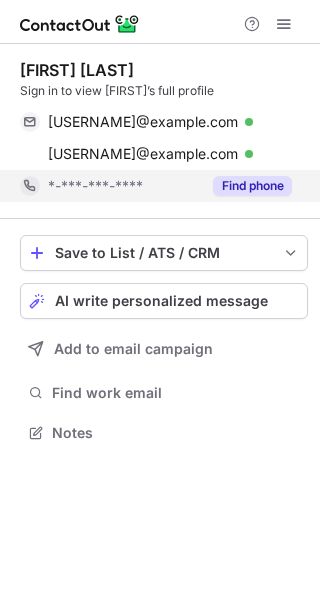 click on "Find phone" at bounding box center (246, 186) 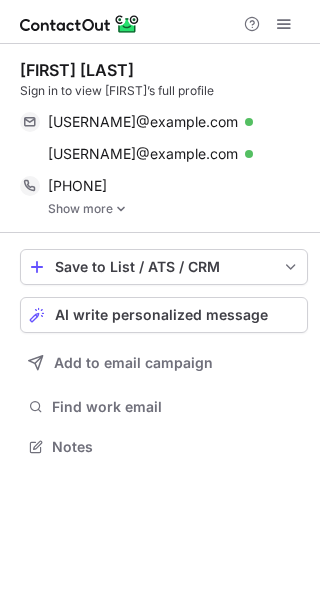 scroll, scrollTop: 10, scrollLeft: 10, axis: both 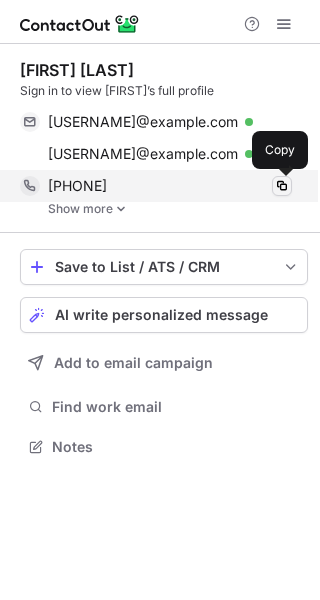 click at bounding box center (282, 186) 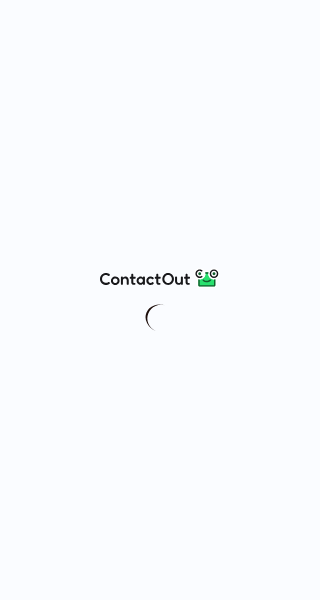 scroll, scrollTop: 0, scrollLeft: 0, axis: both 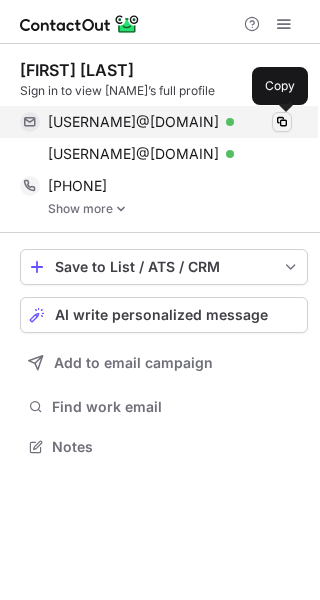 click at bounding box center [282, 122] 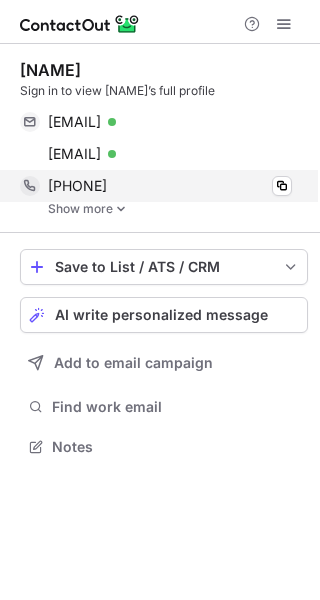 scroll, scrollTop: 0, scrollLeft: 0, axis: both 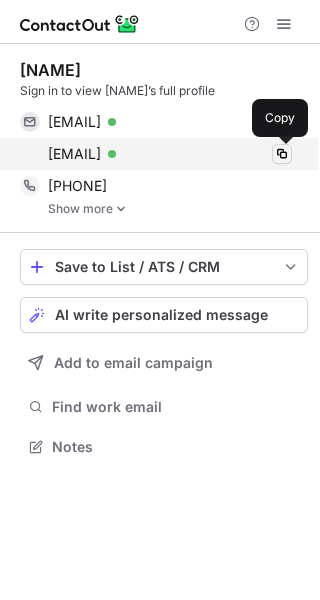 click at bounding box center [282, 154] 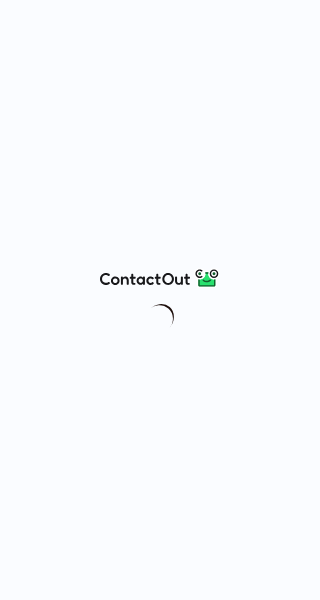 scroll, scrollTop: 0, scrollLeft: 0, axis: both 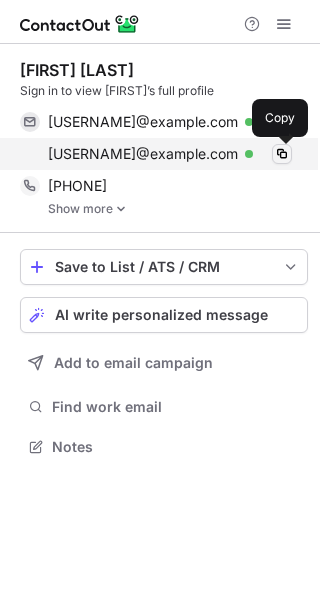 click at bounding box center [282, 154] 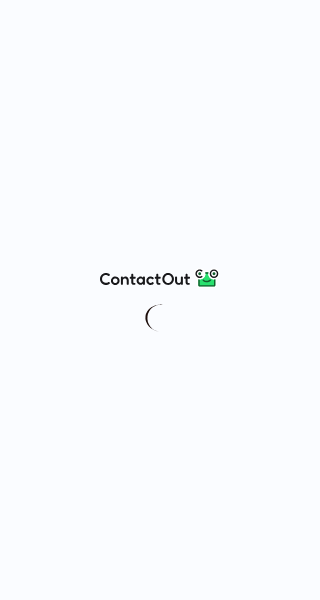 scroll, scrollTop: 0, scrollLeft: 0, axis: both 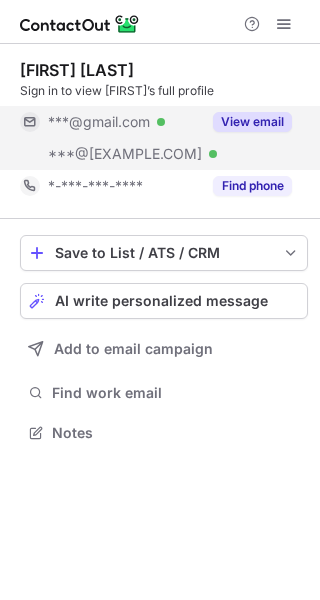 click on "View email" at bounding box center [252, 122] 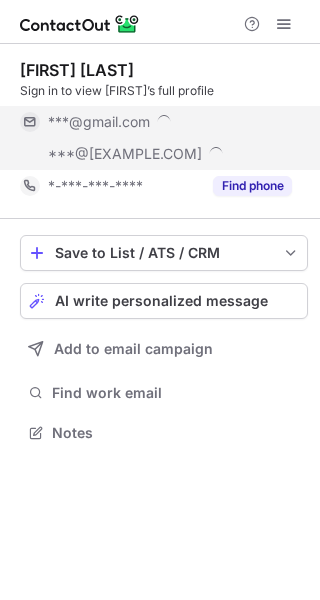 scroll, scrollTop: 10, scrollLeft: 10, axis: both 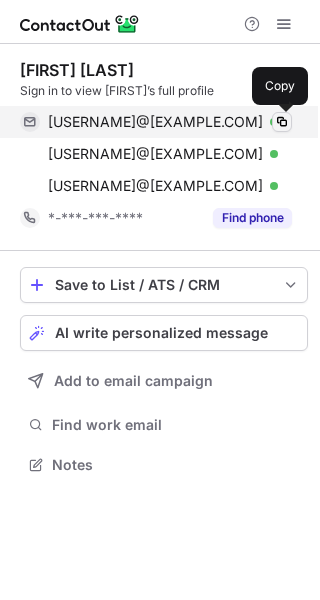 click at bounding box center [282, 122] 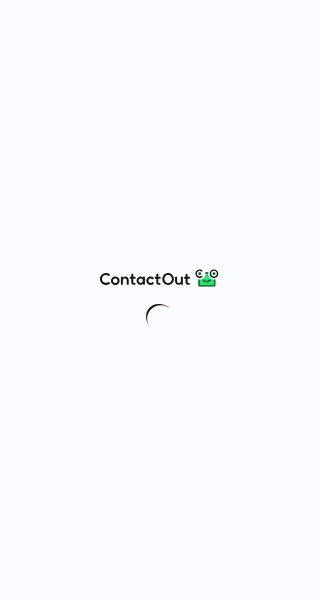 scroll, scrollTop: 0, scrollLeft: 0, axis: both 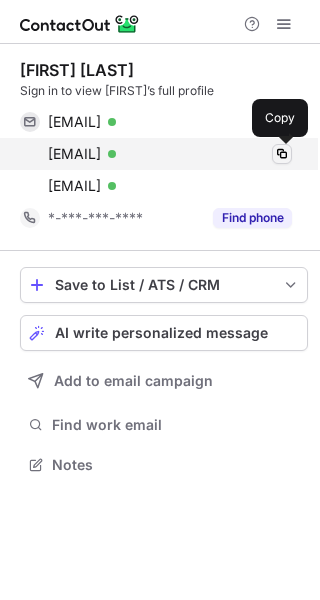 click at bounding box center [282, 154] 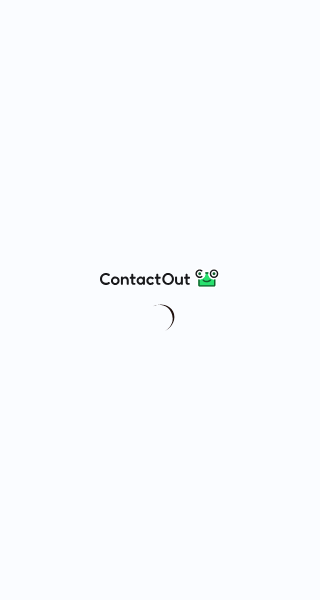 scroll, scrollTop: 0, scrollLeft: 0, axis: both 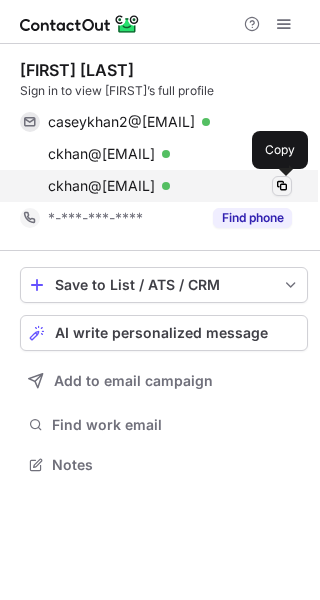 click at bounding box center [282, 186] 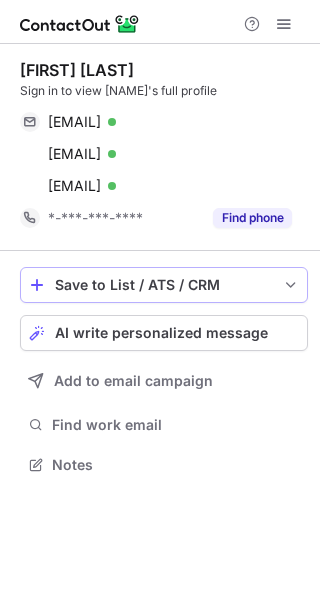 scroll, scrollTop: 0, scrollLeft: 0, axis: both 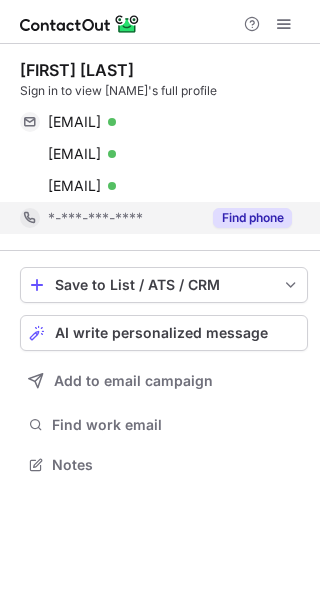 click on "Find phone" at bounding box center [252, 218] 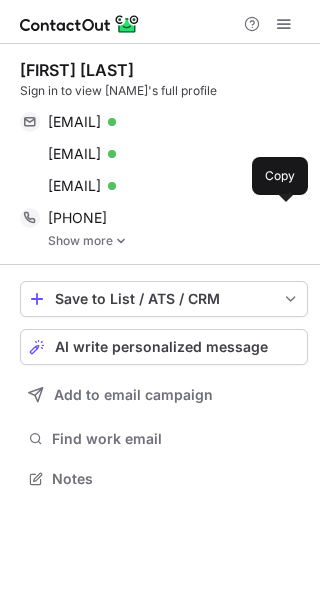 scroll, scrollTop: 10, scrollLeft: 10, axis: both 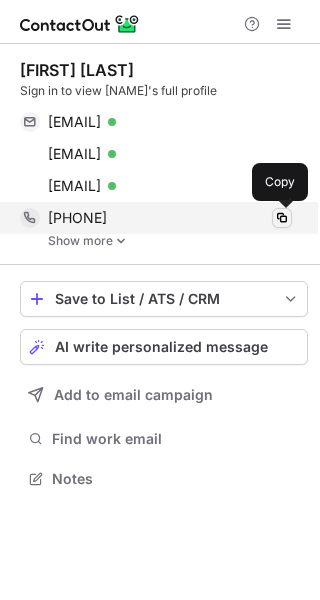 click at bounding box center (282, 218) 